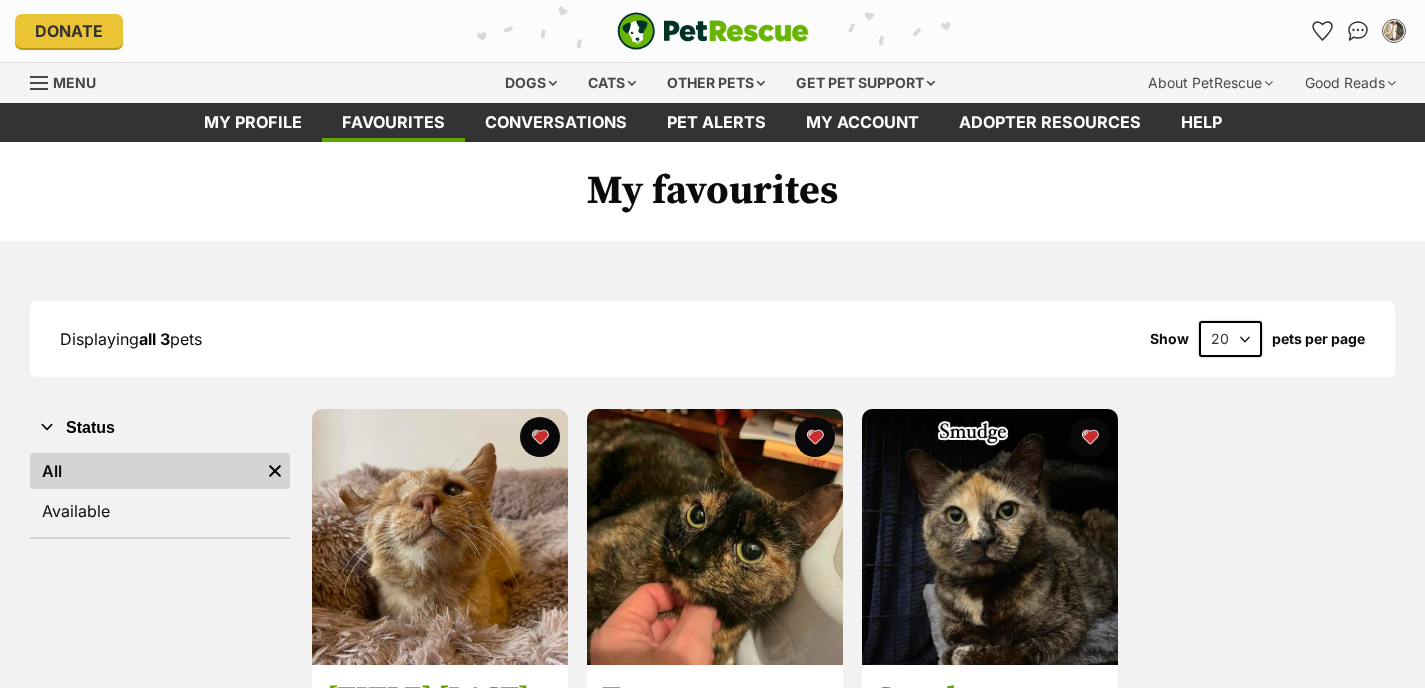 scroll, scrollTop: 0, scrollLeft: 0, axis: both 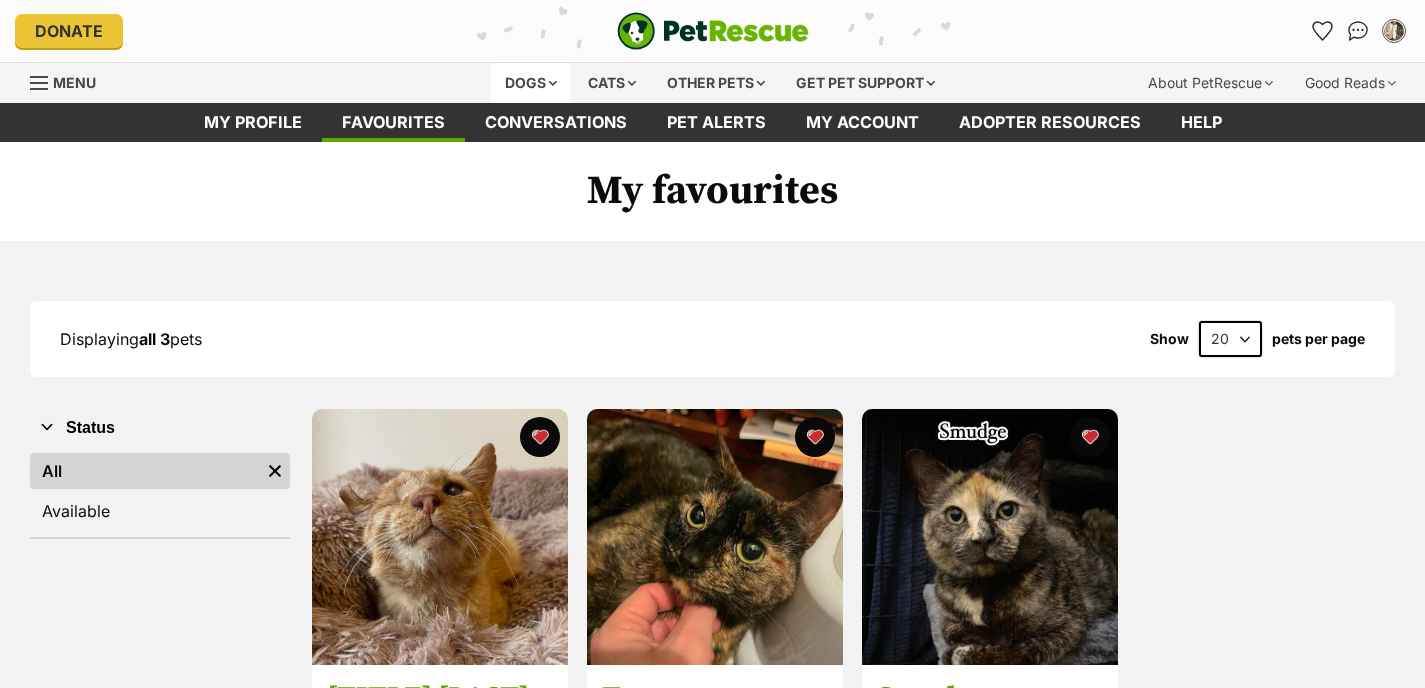 click on "Dogs" at bounding box center (531, 83) 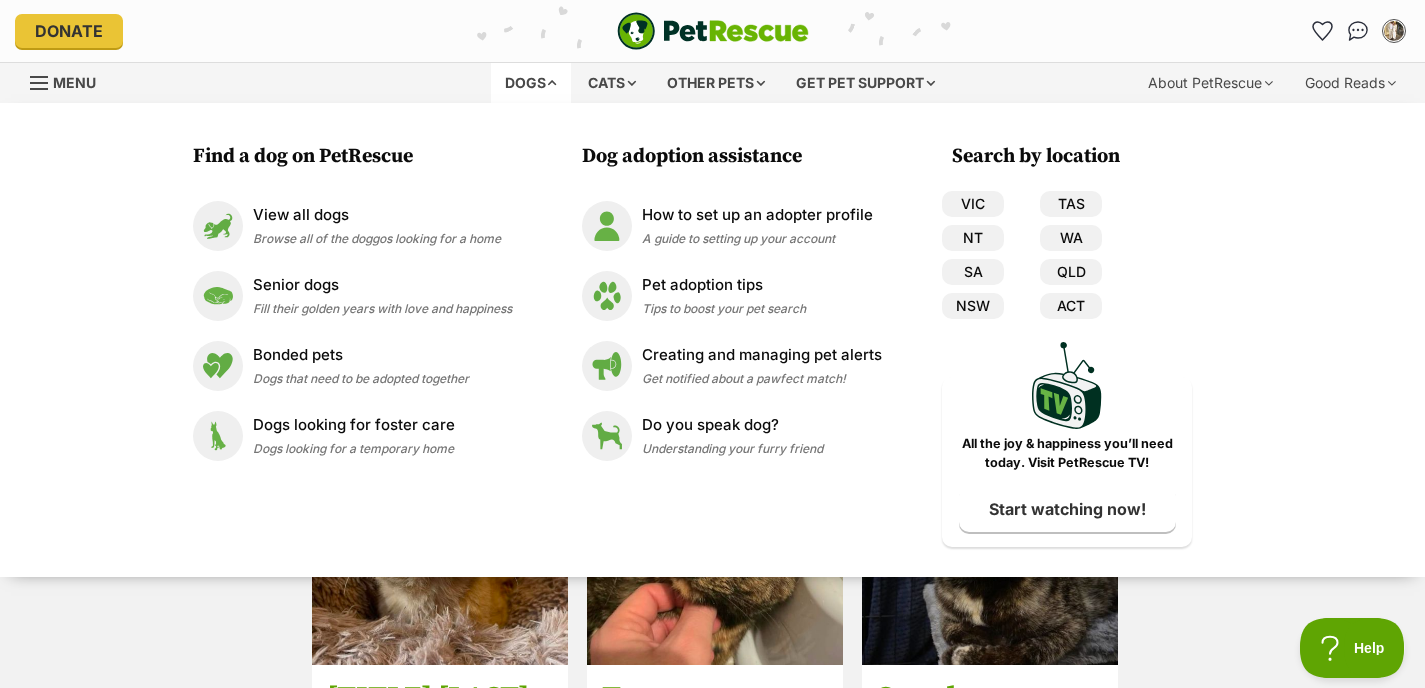 scroll, scrollTop: 0, scrollLeft: 0, axis: both 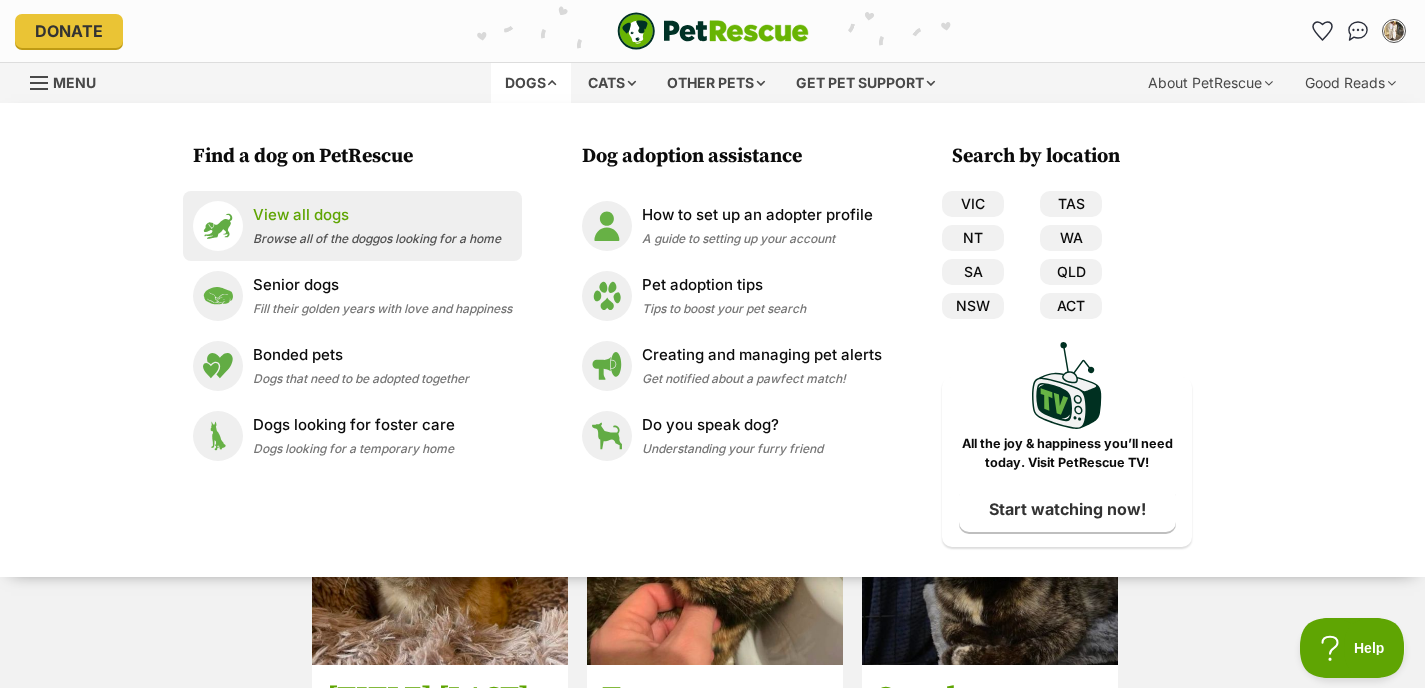 click on "View all dogs
Browse all of the doggos looking for a home" at bounding box center [352, 226] 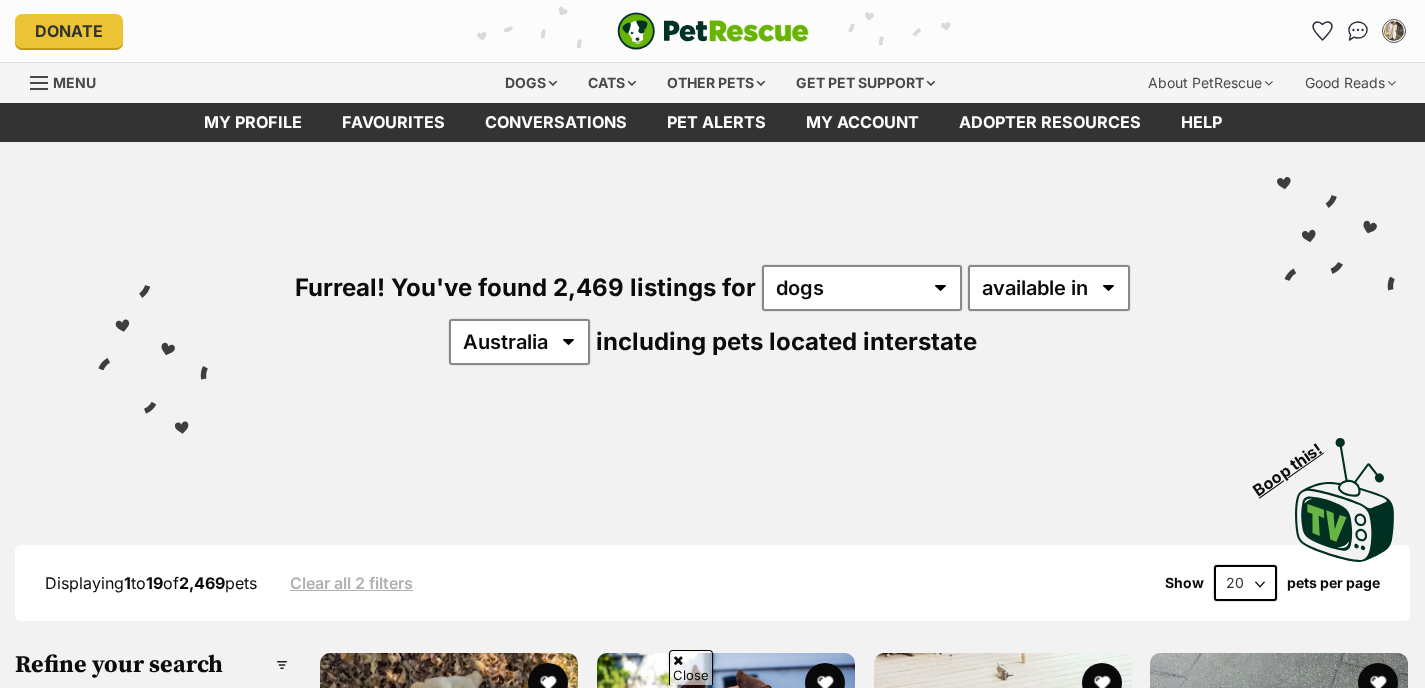 scroll, scrollTop: 297, scrollLeft: 0, axis: vertical 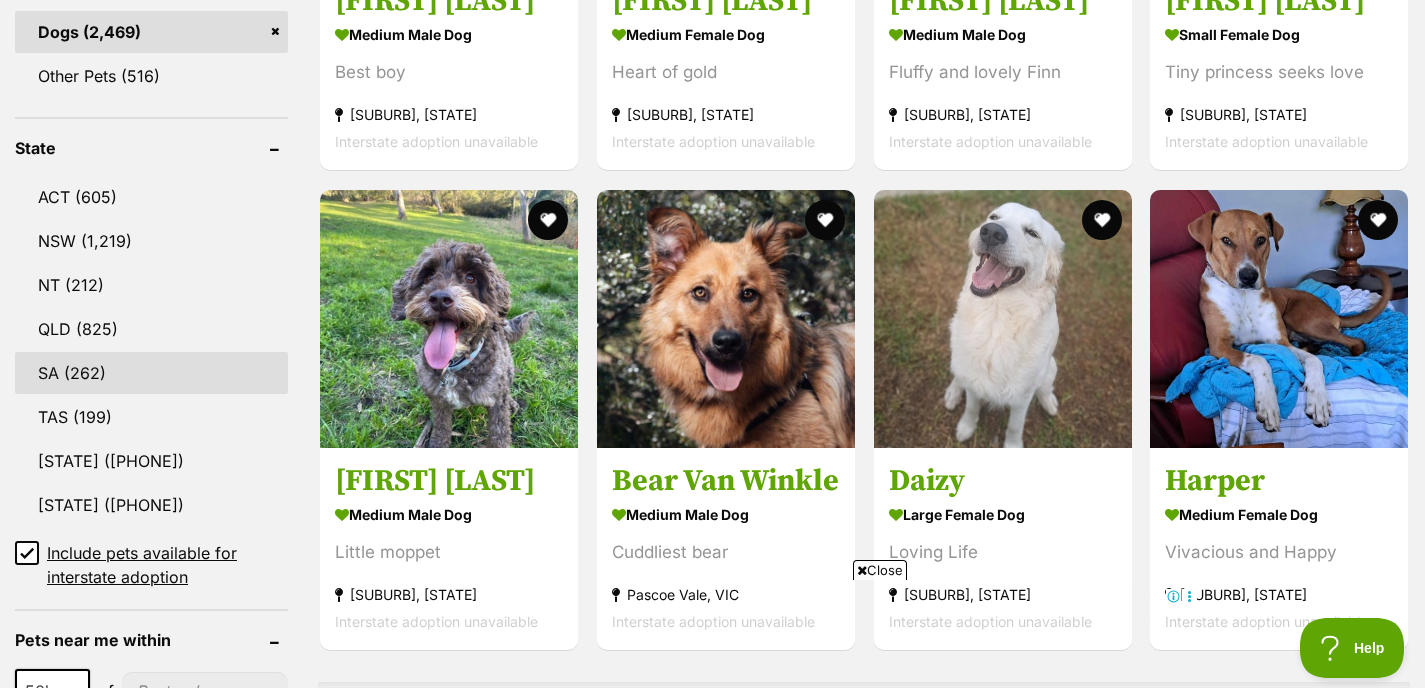click on "SA (262)" at bounding box center (151, 373) 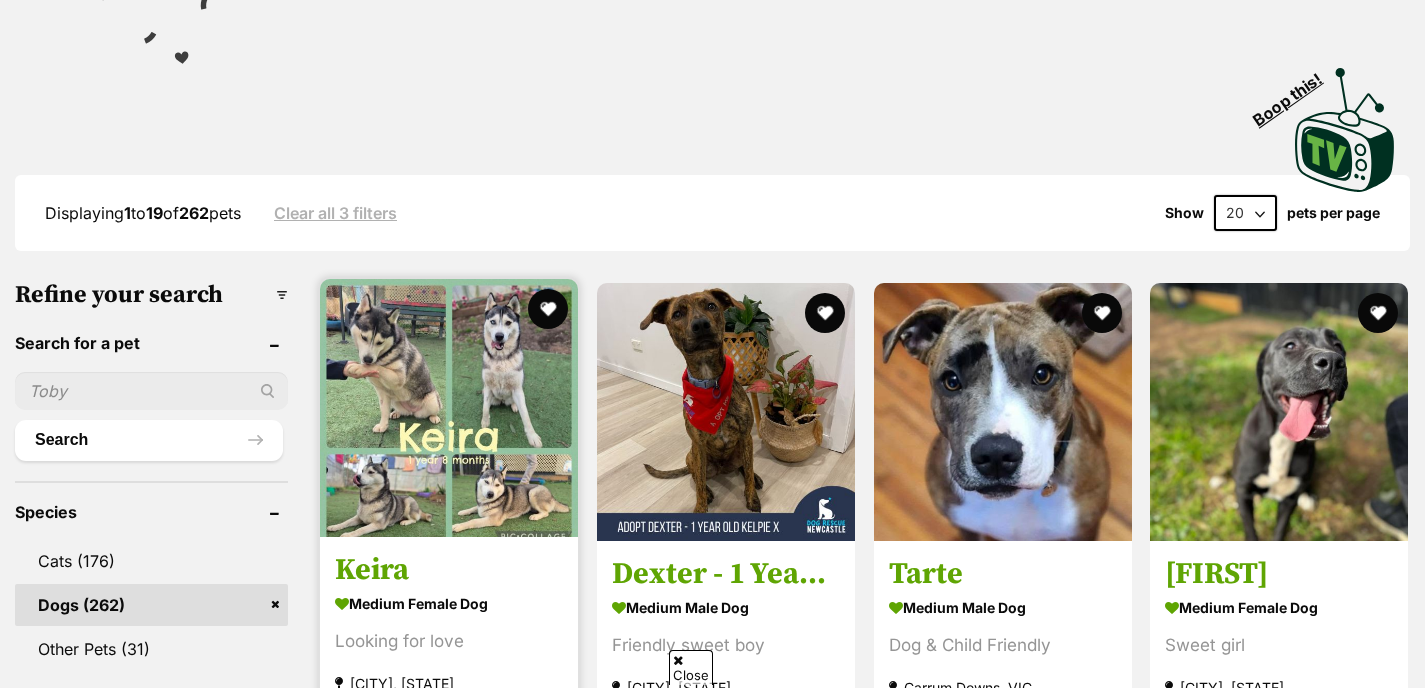 scroll, scrollTop: 403, scrollLeft: 0, axis: vertical 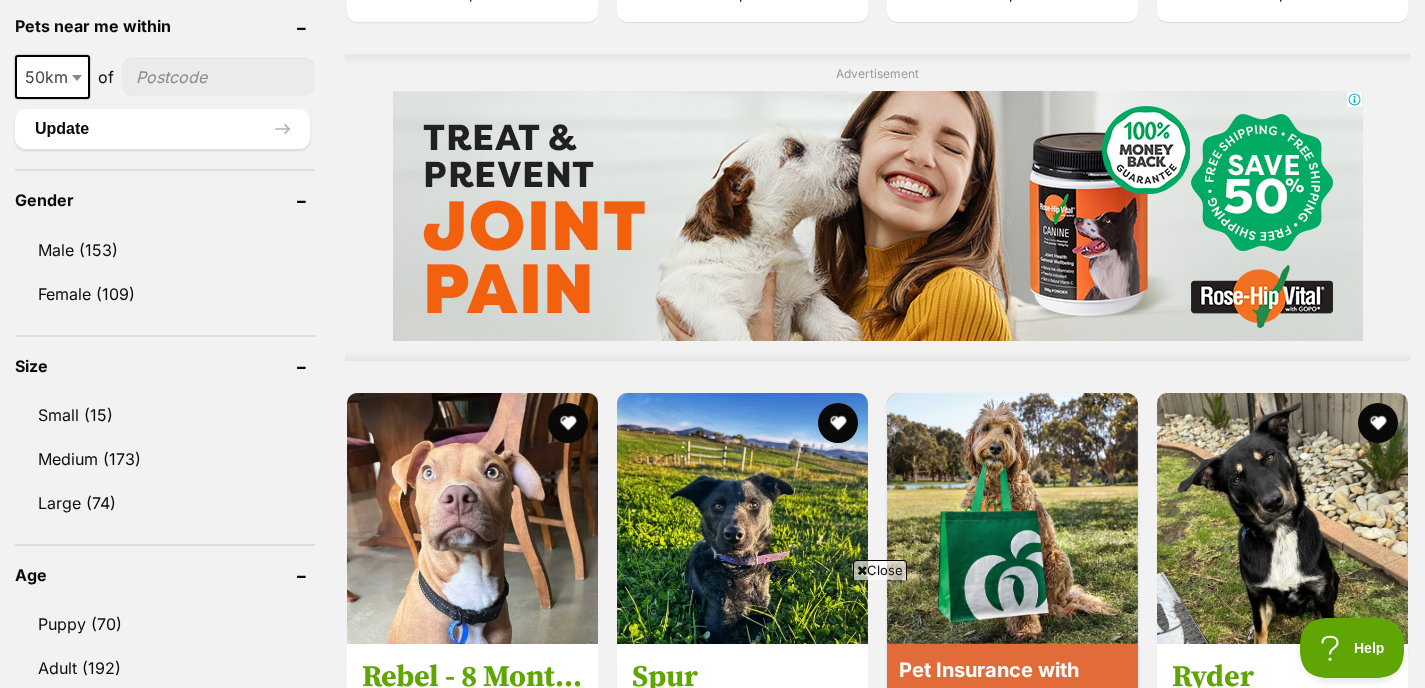 click 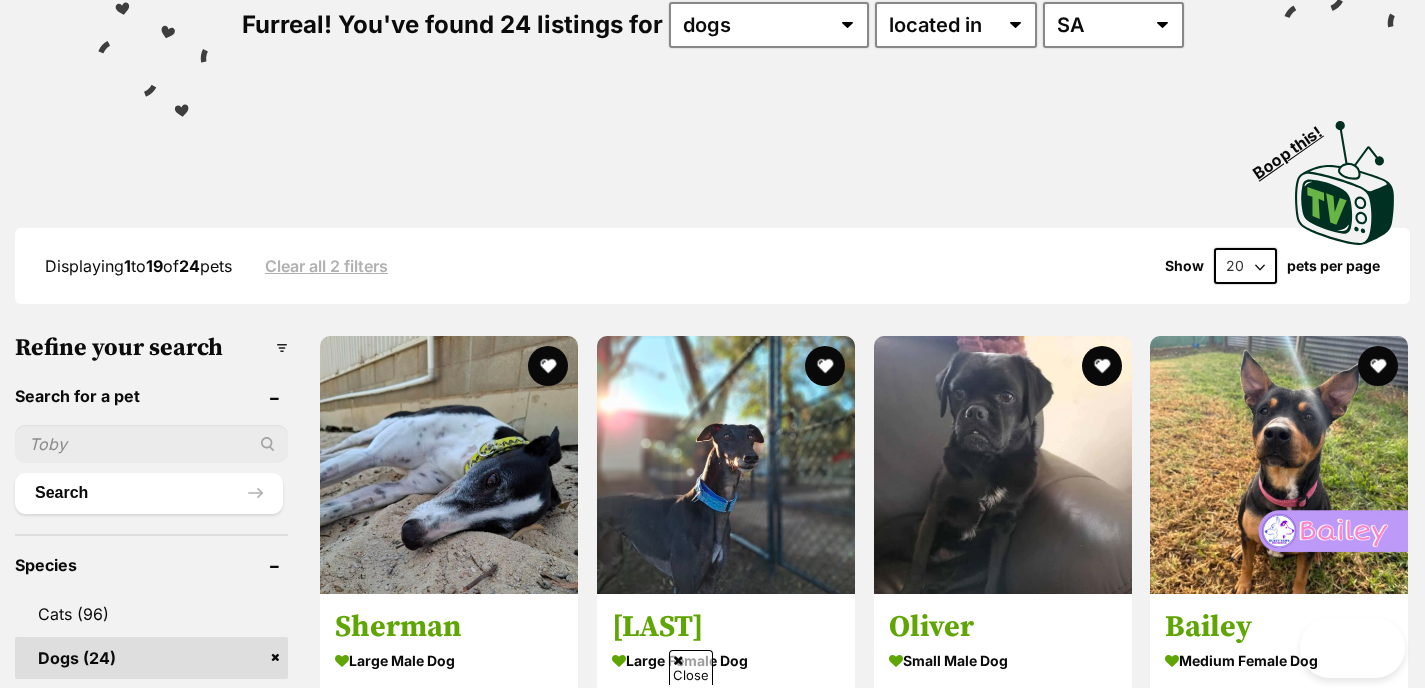 scroll, scrollTop: 263, scrollLeft: 0, axis: vertical 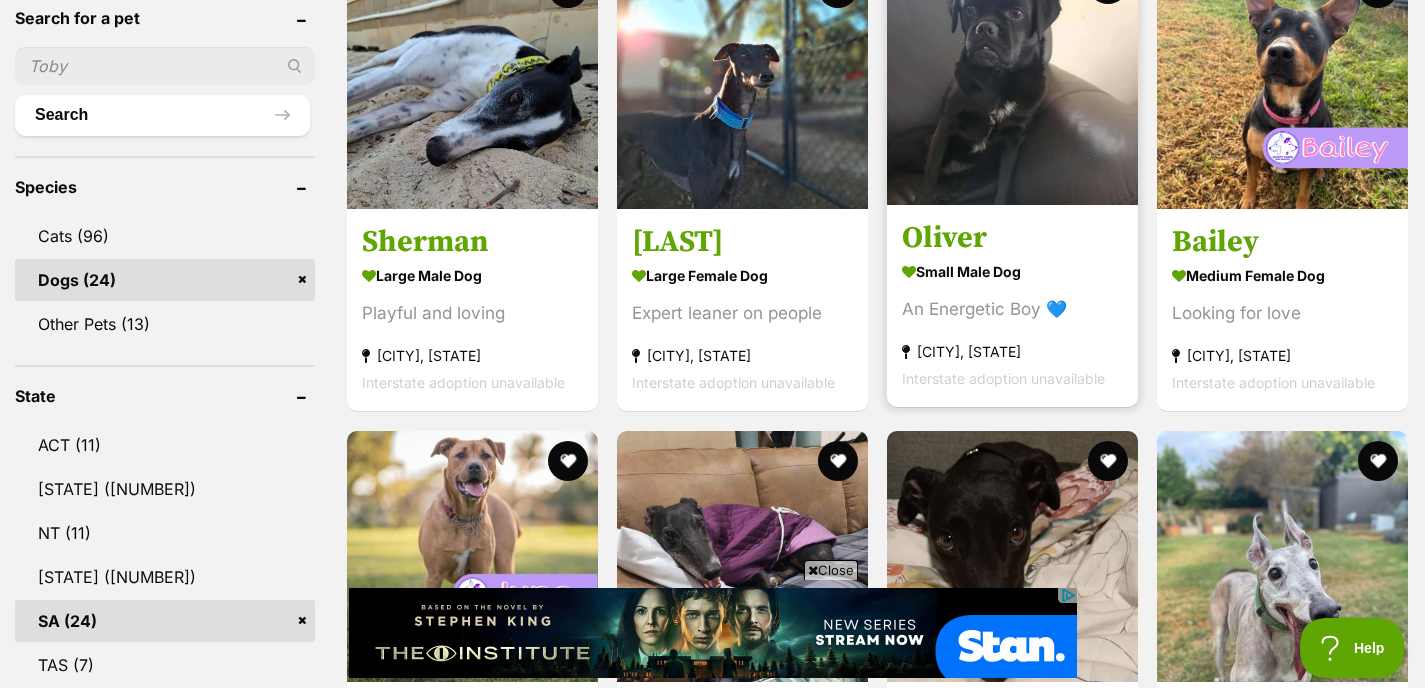 click on "Oliver" at bounding box center [1012, 239] 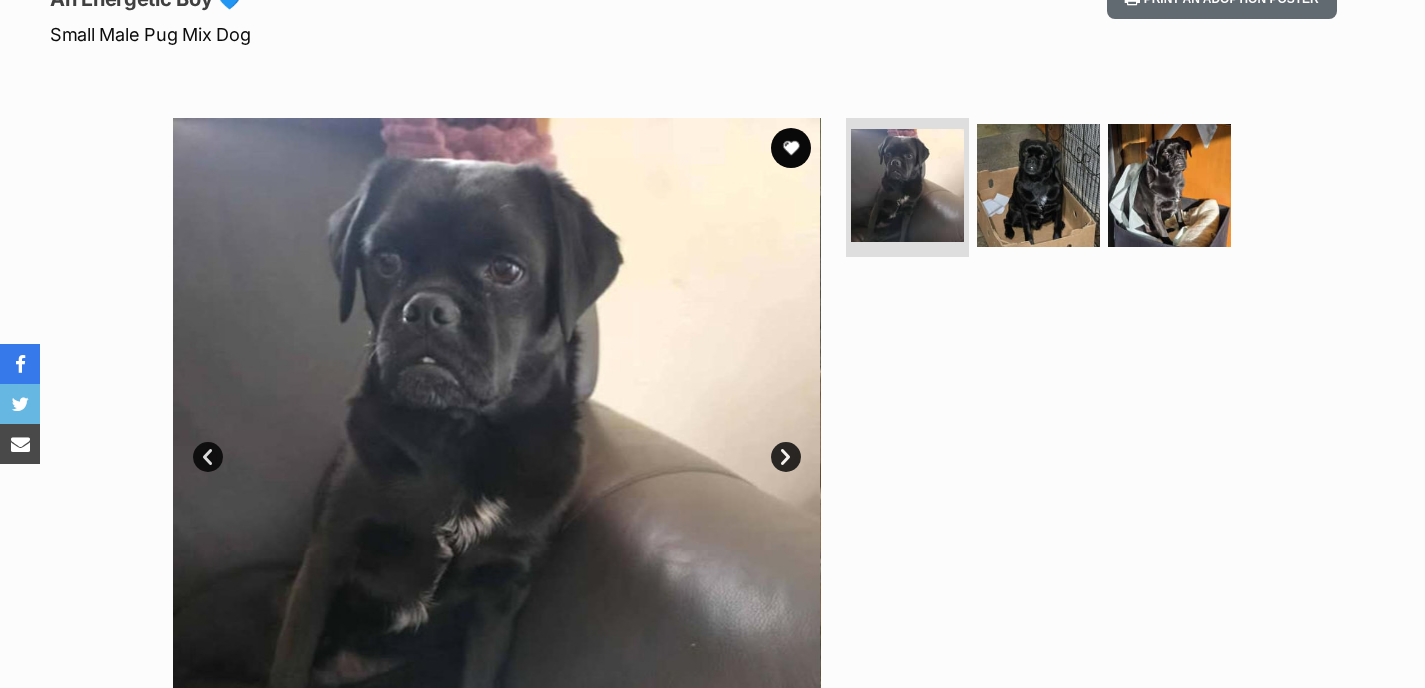 scroll, scrollTop: 0, scrollLeft: 0, axis: both 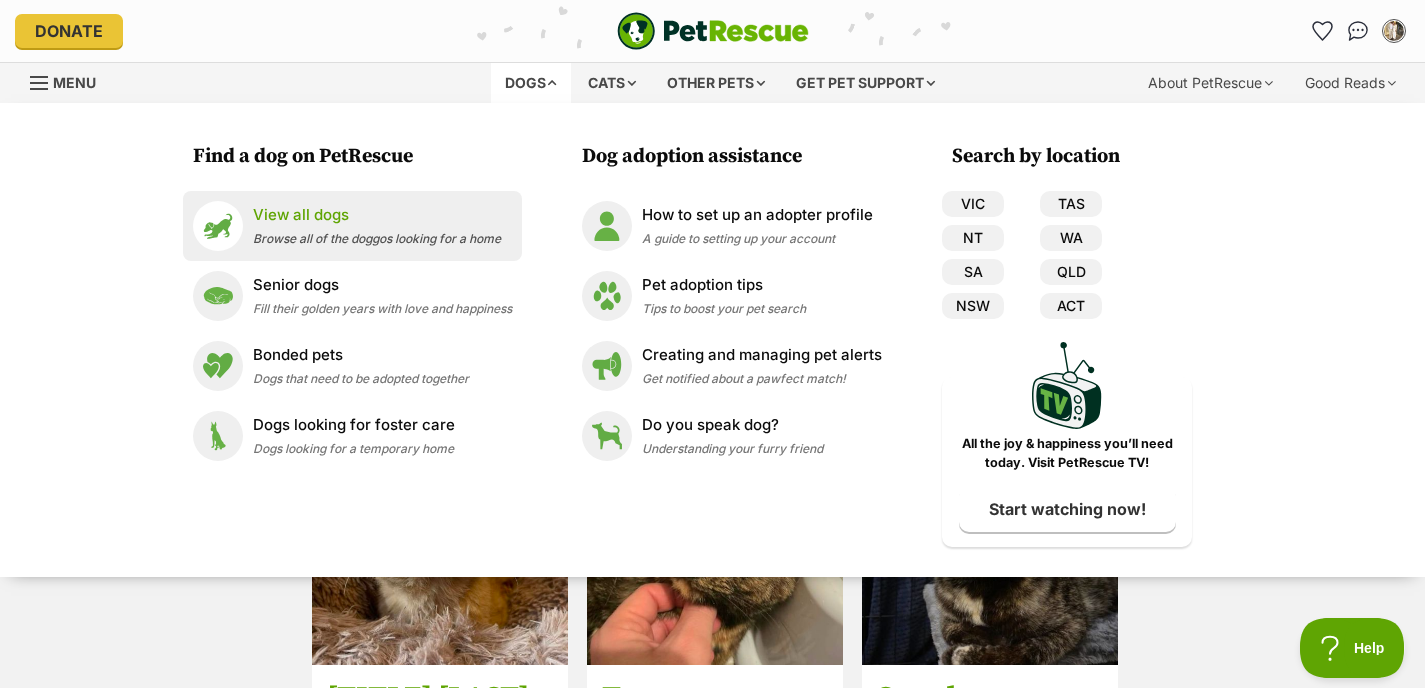 click on "Browse all of the doggos looking for a home" at bounding box center (377, 238) 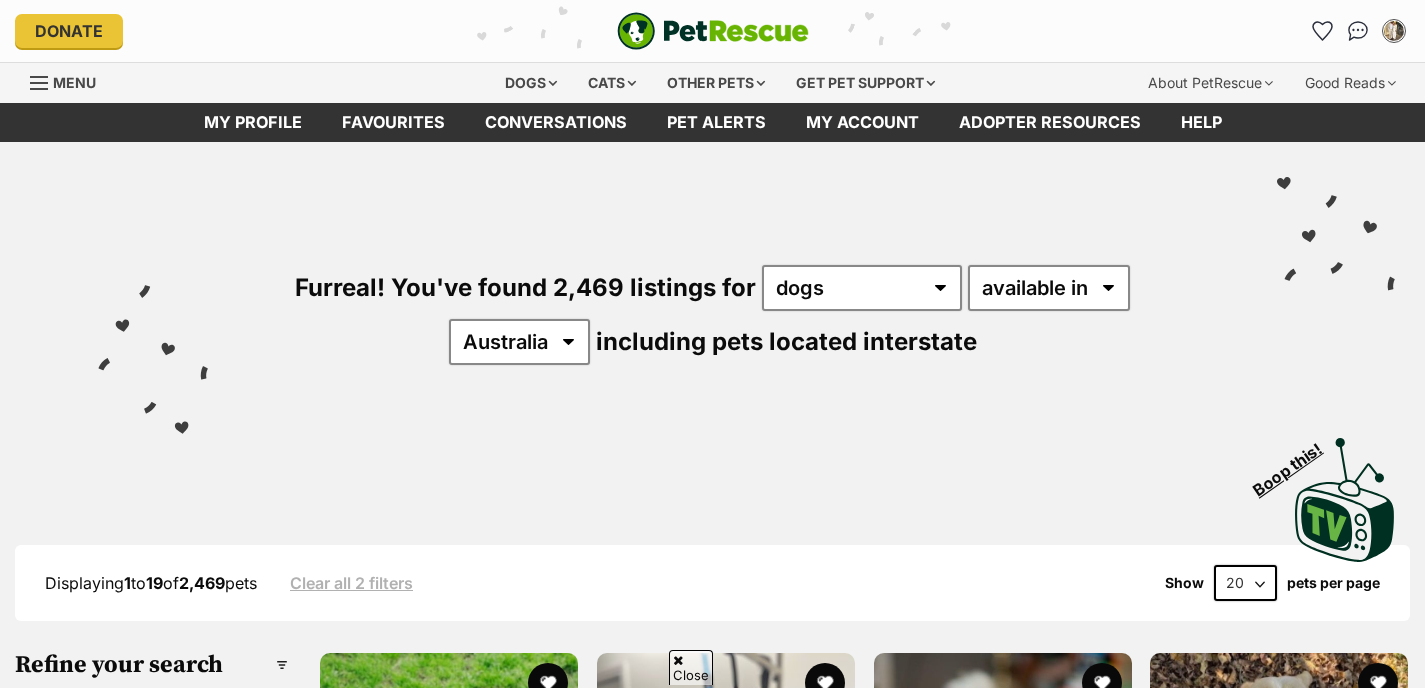 scroll, scrollTop: 385, scrollLeft: 0, axis: vertical 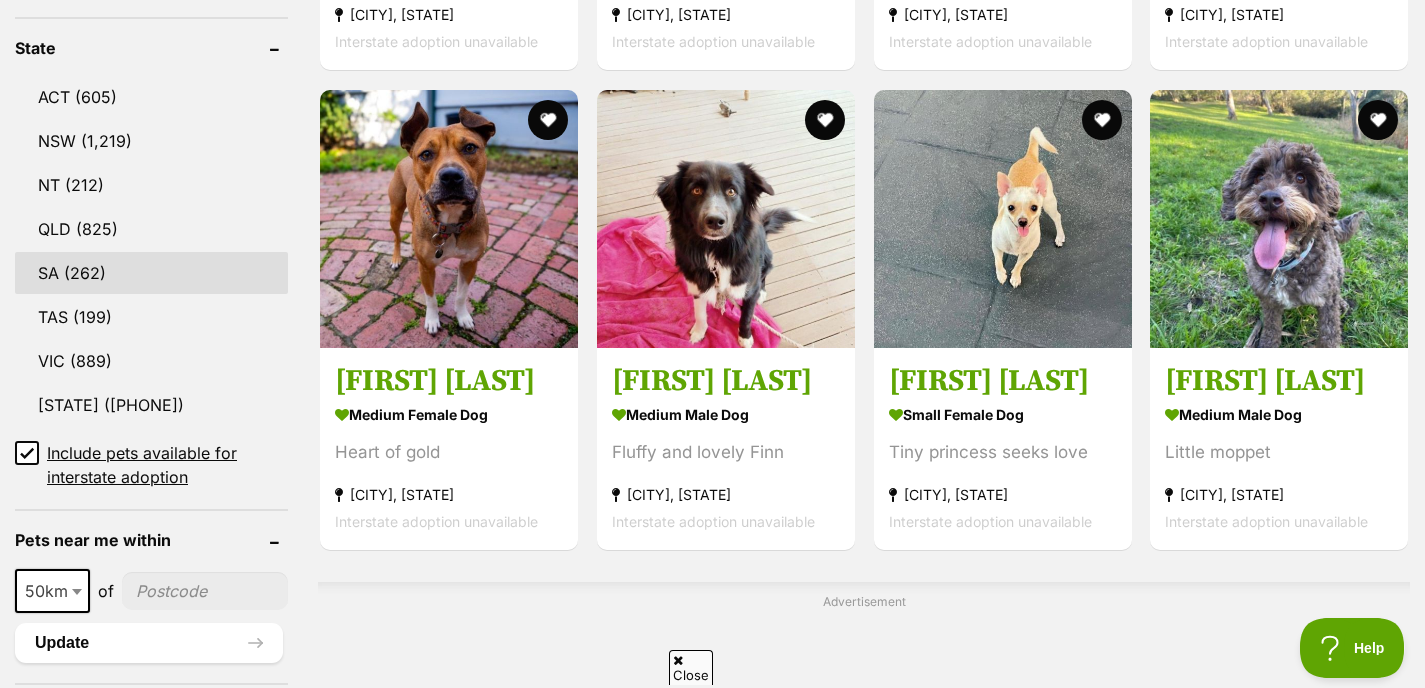 click on "SA (262)" at bounding box center [151, 273] 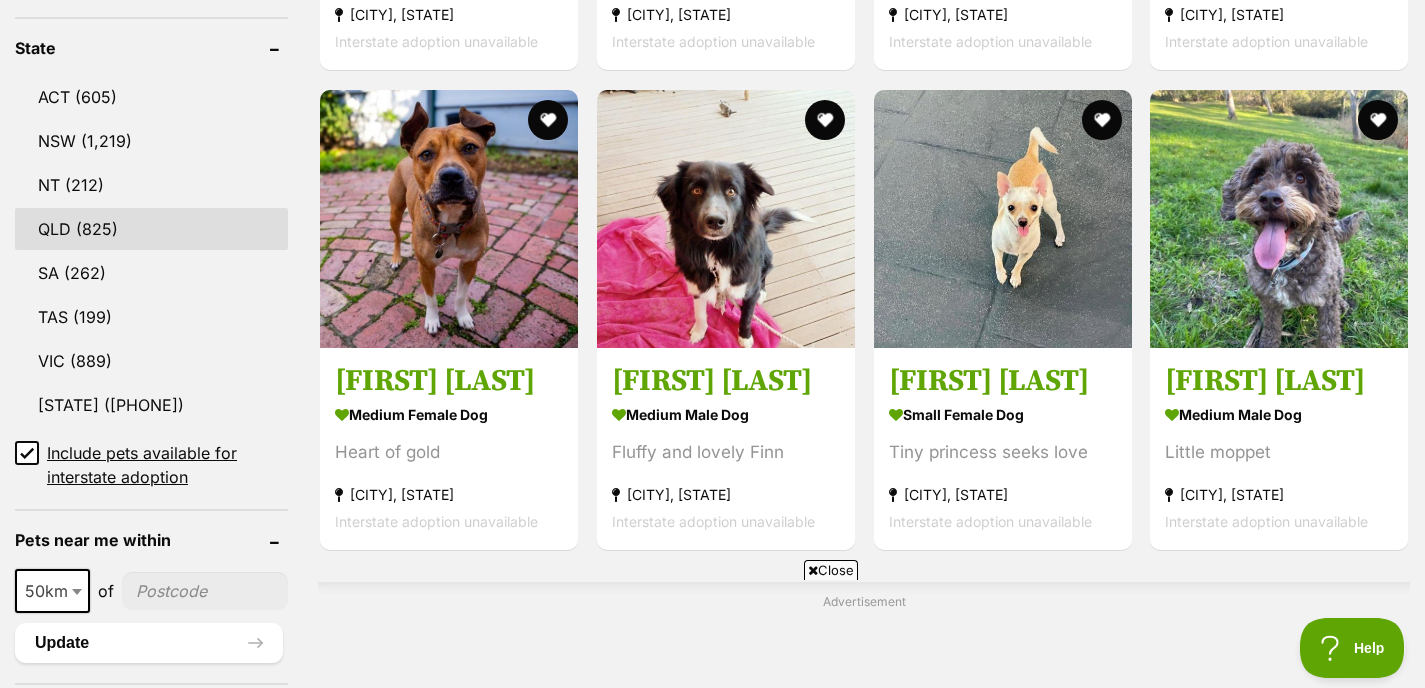 scroll, scrollTop: 0, scrollLeft: 0, axis: both 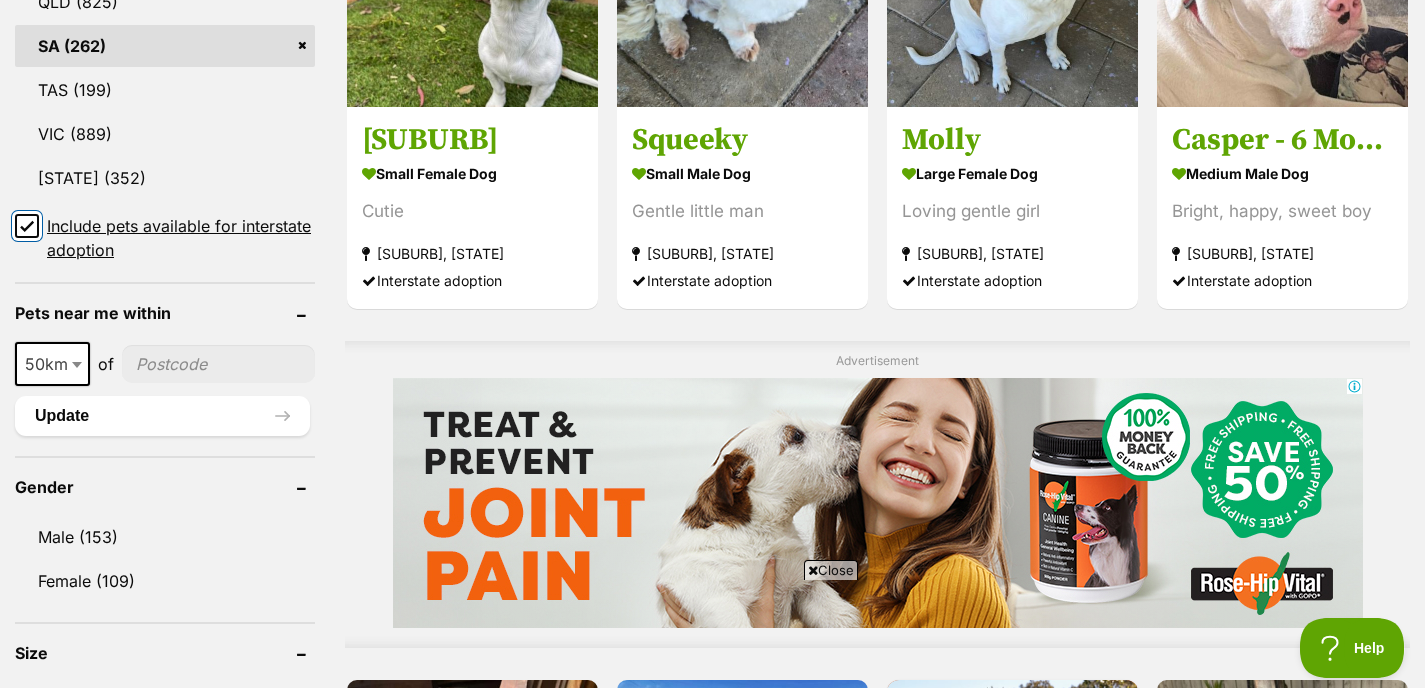 click on "Include pets available for interstate adoption" at bounding box center (27, 226) 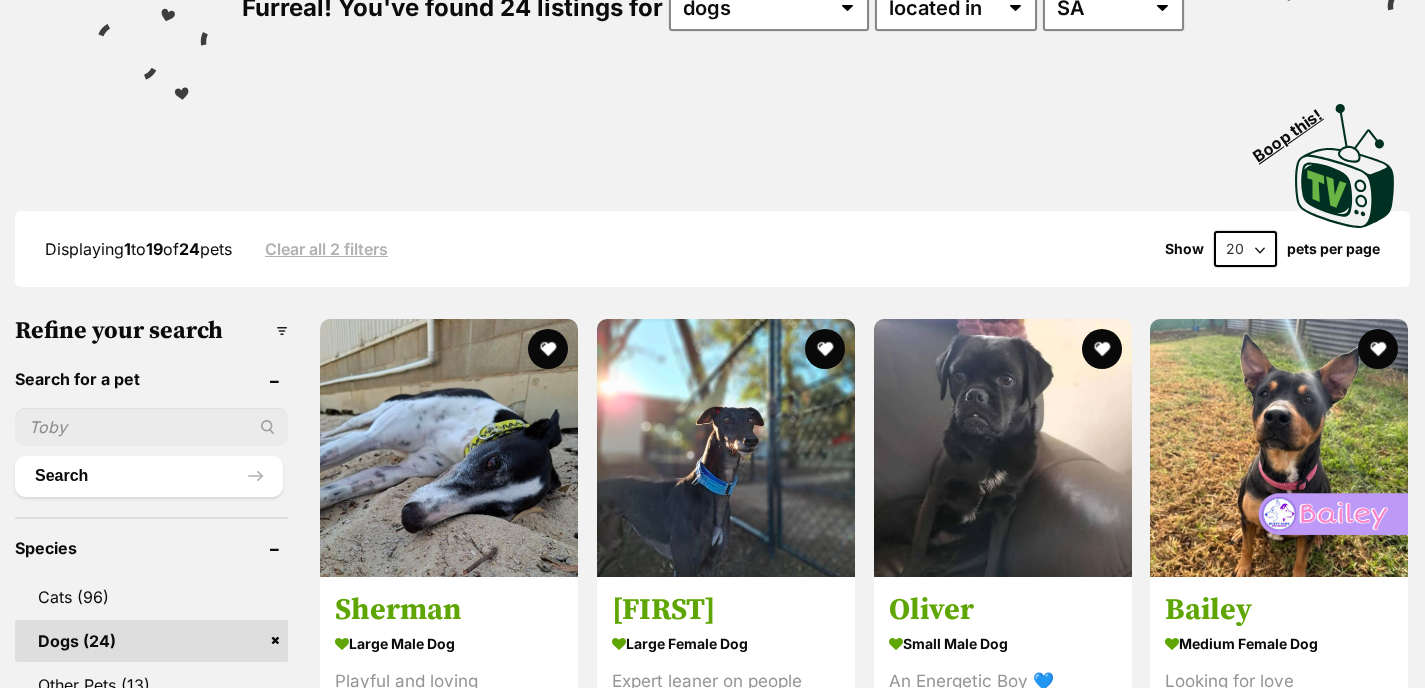scroll, scrollTop: 0, scrollLeft: 0, axis: both 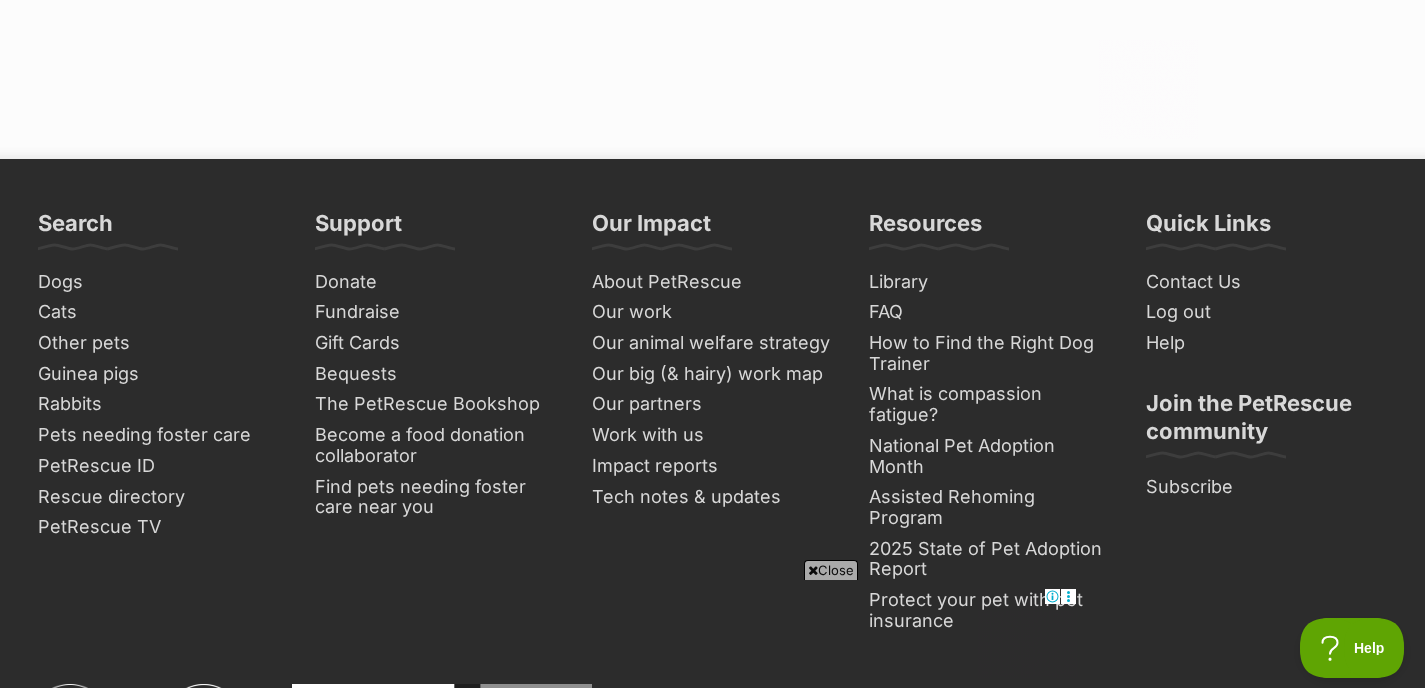 click on "Next" at bounding box center (878, -240) 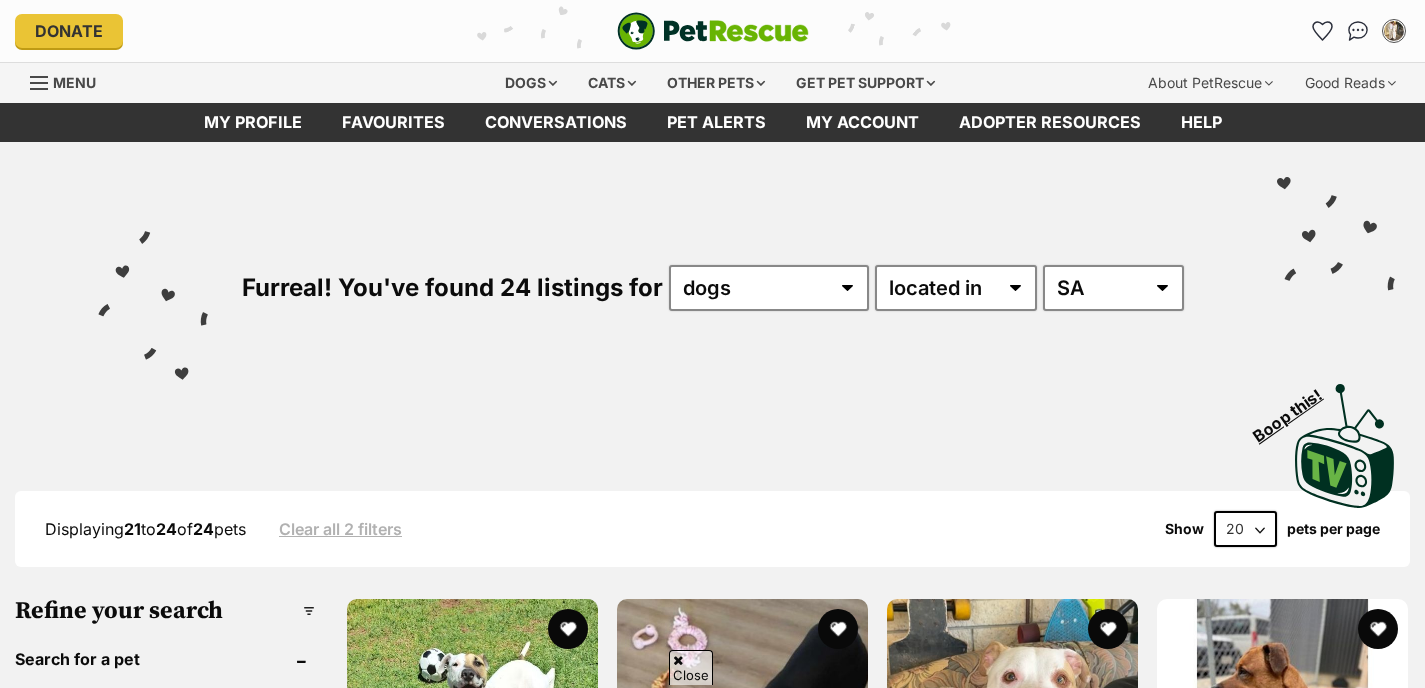 scroll, scrollTop: 419, scrollLeft: 0, axis: vertical 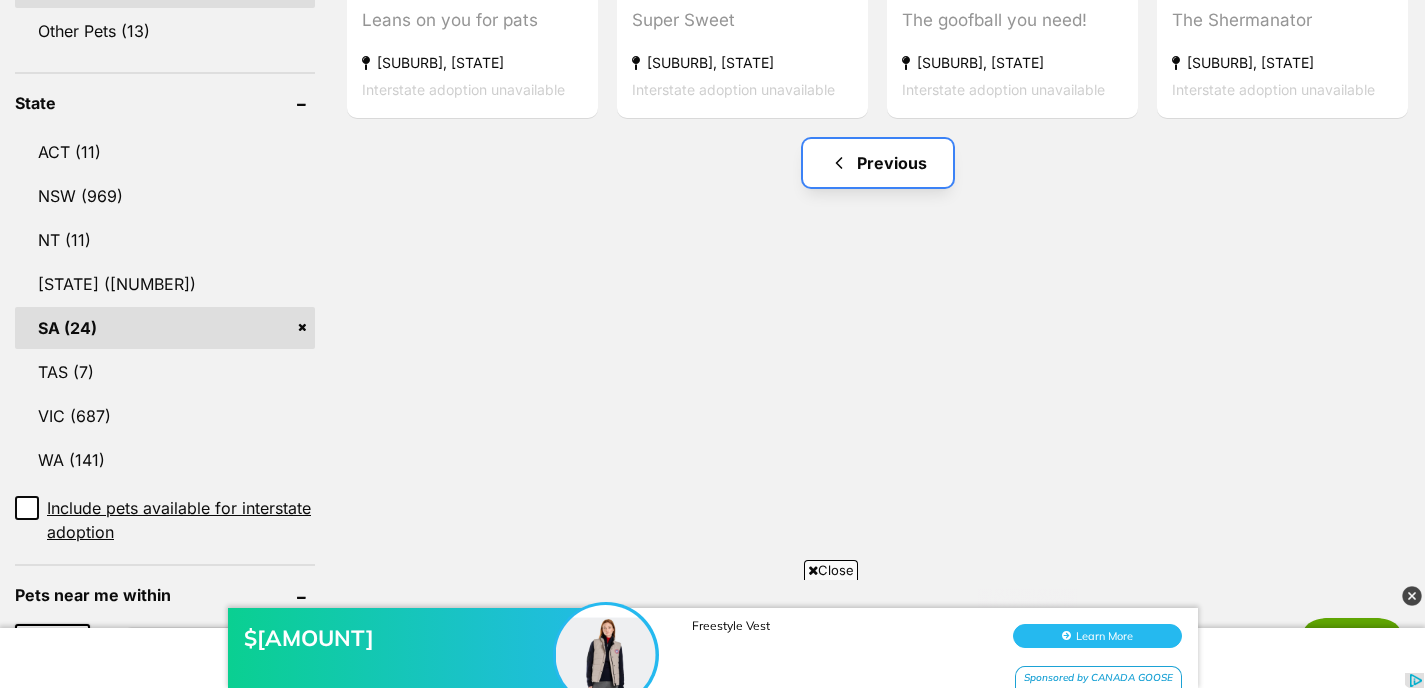 click on "Previous" at bounding box center (878, 163) 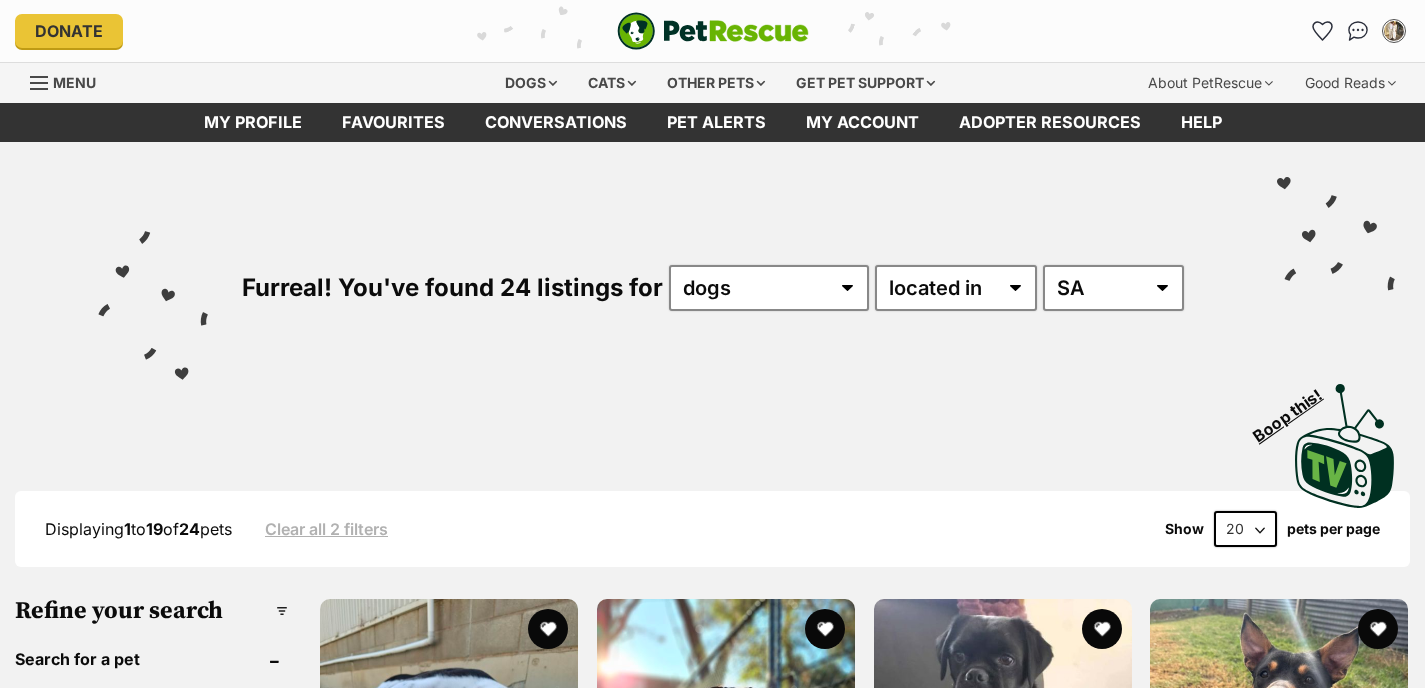 scroll, scrollTop: 304, scrollLeft: 0, axis: vertical 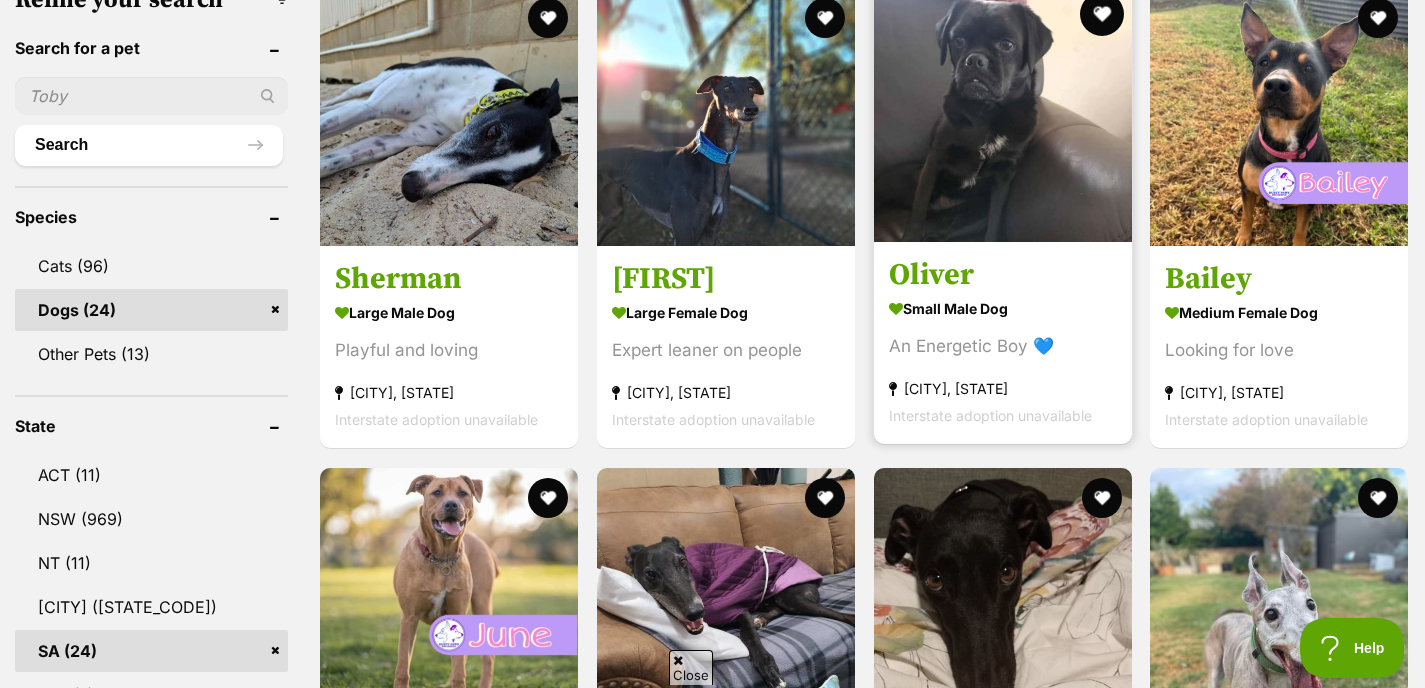 click at bounding box center (1101, 14) 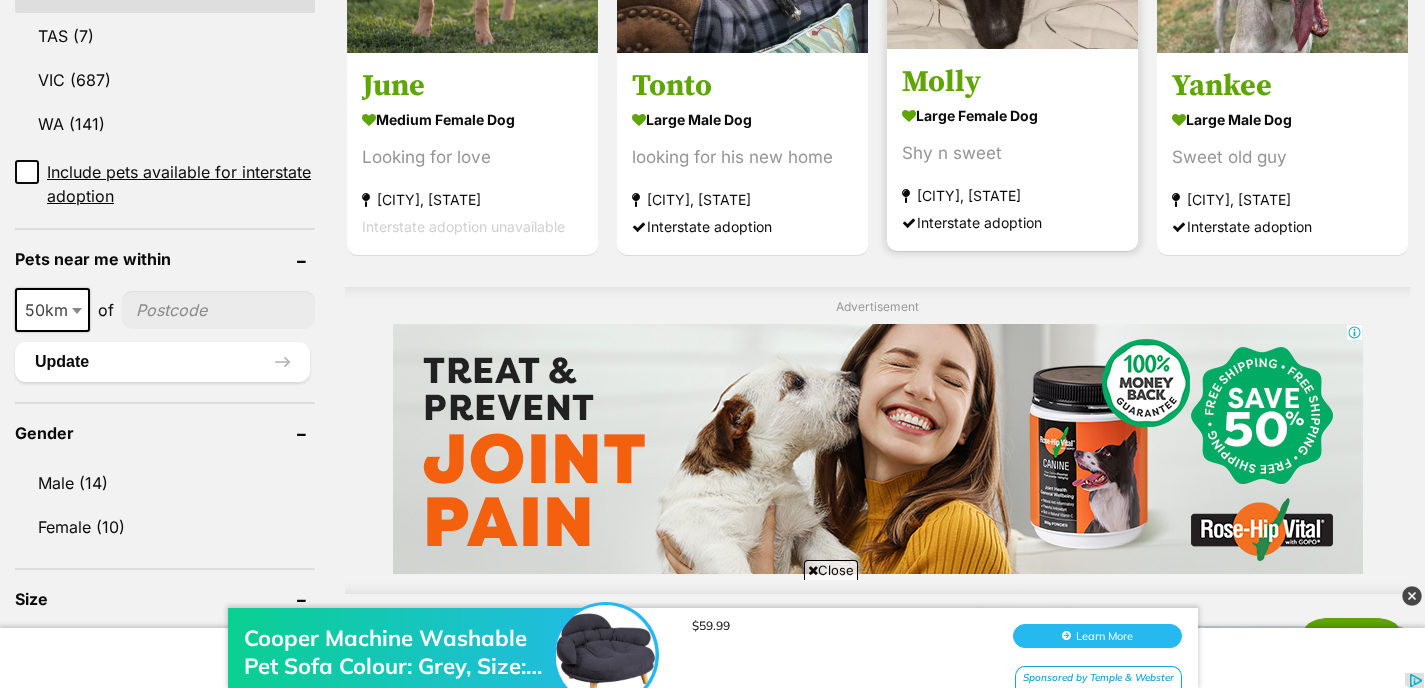 scroll, scrollTop: 1274, scrollLeft: 0, axis: vertical 